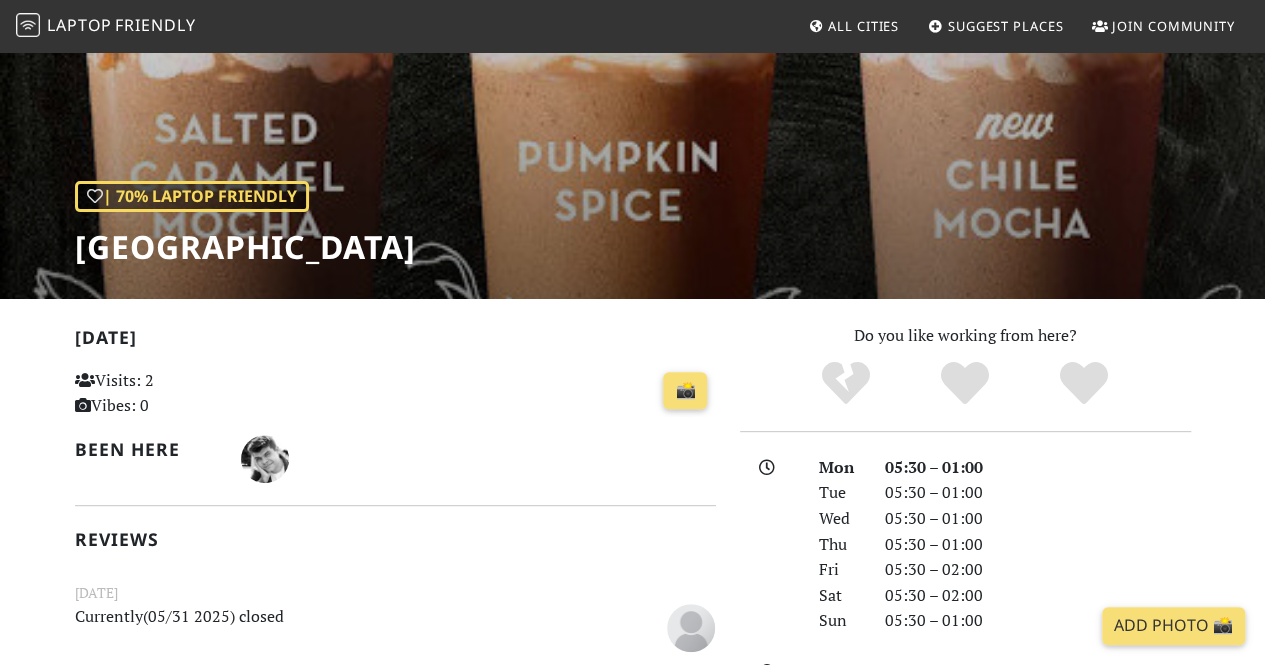 scroll, scrollTop: 0, scrollLeft: 0, axis: both 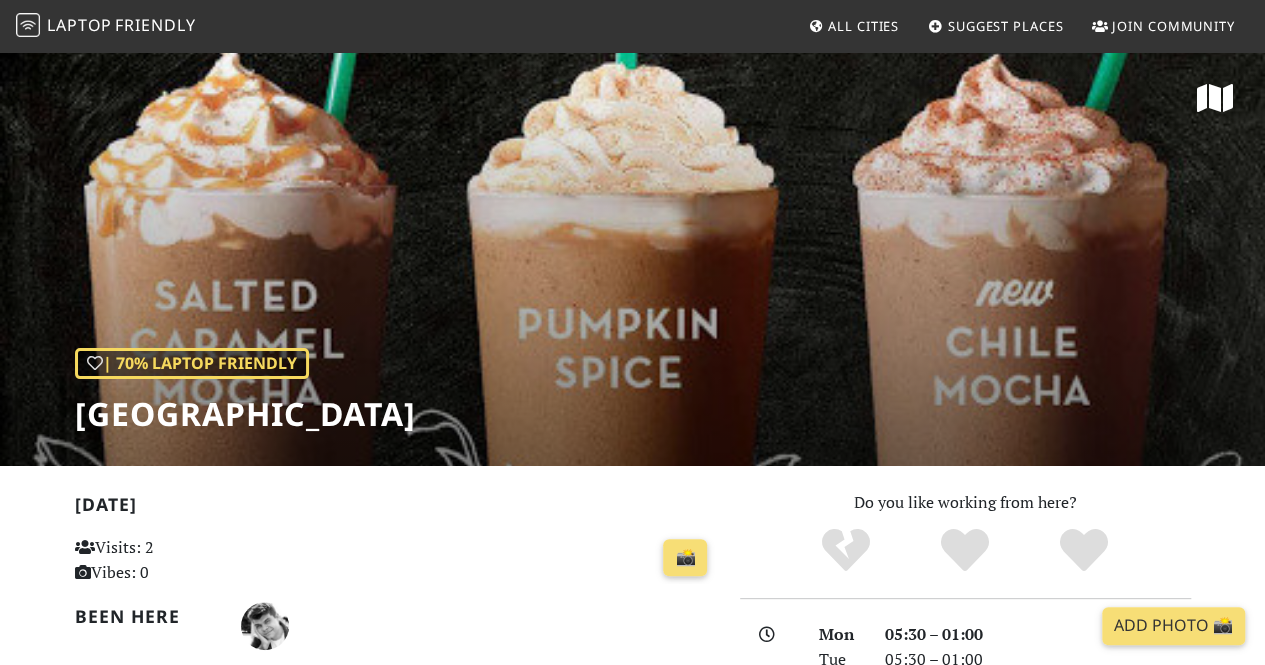 click on "Suggest Places" at bounding box center (1006, 26) 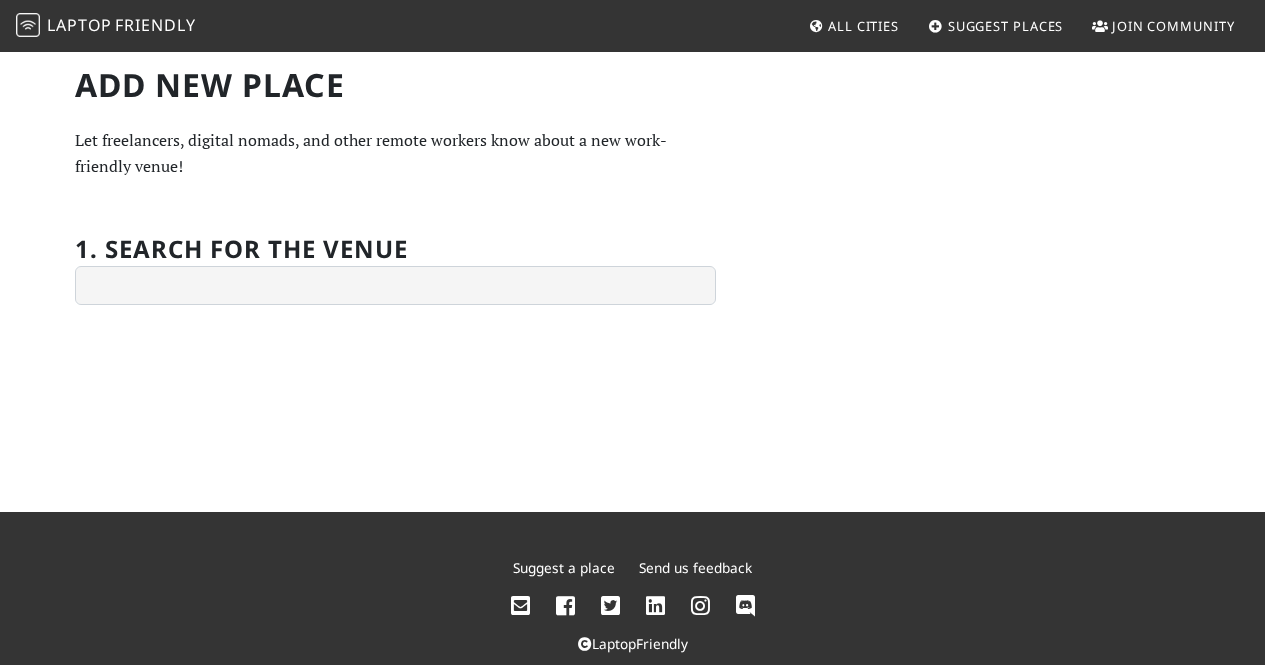scroll, scrollTop: 0, scrollLeft: 0, axis: both 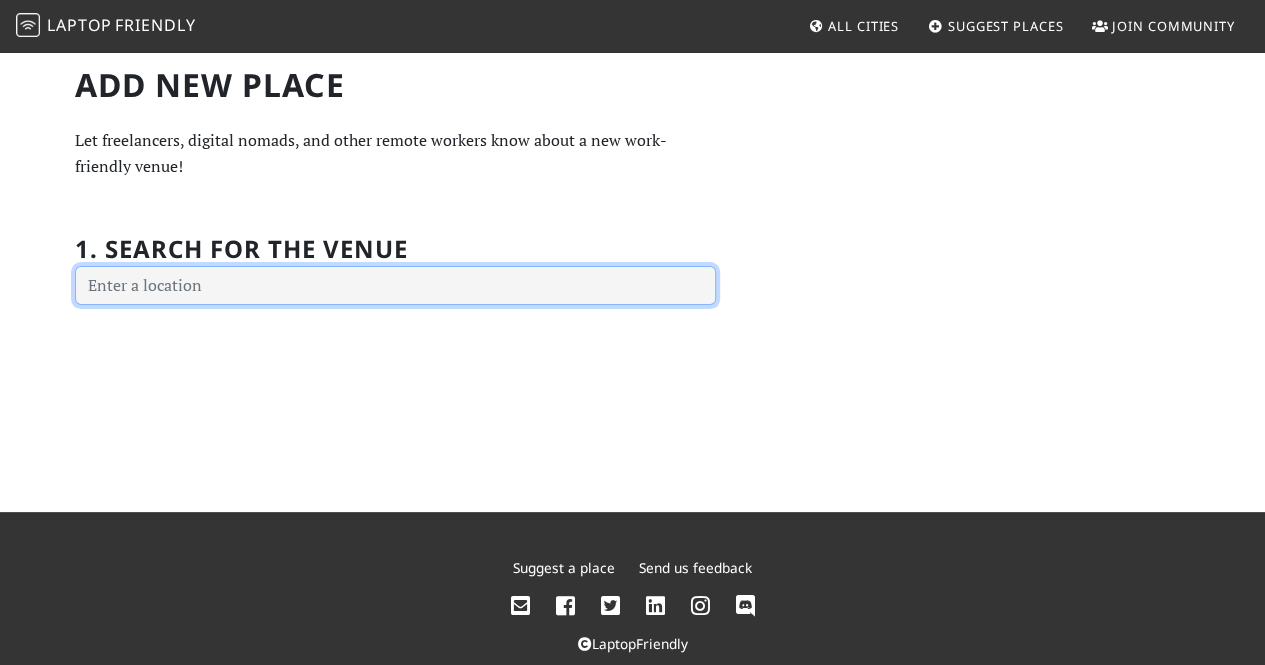 click at bounding box center [395, 286] 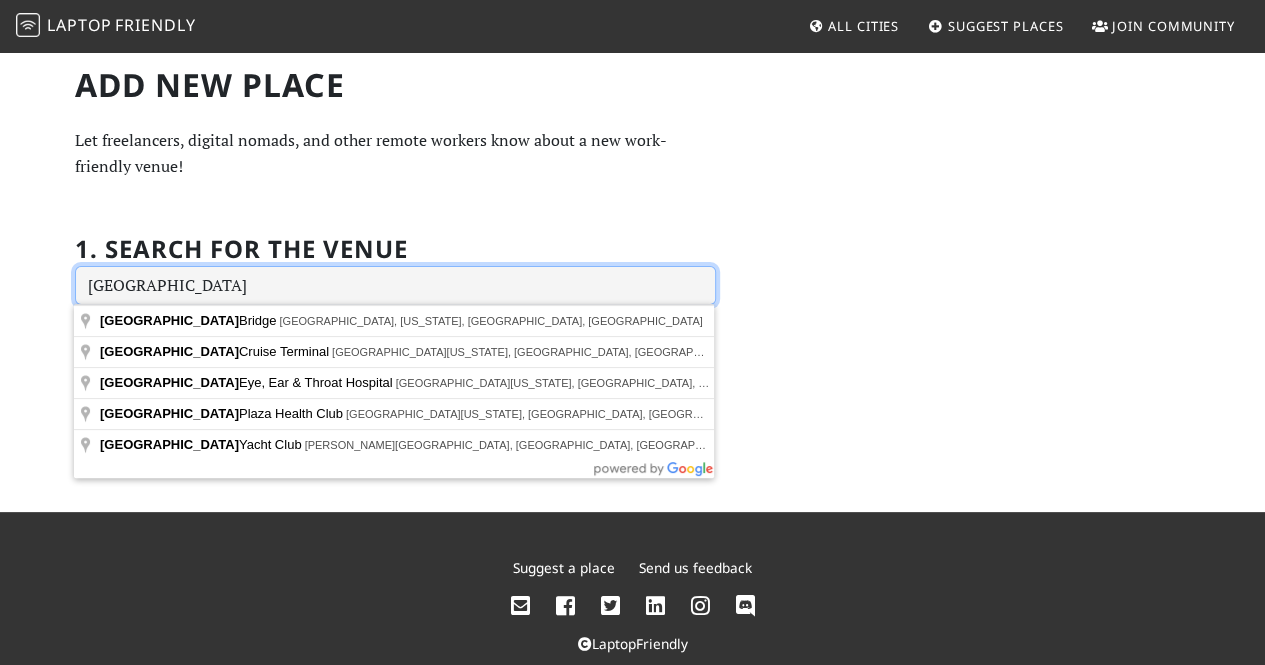 click on "manhattan" at bounding box center (395, 286) 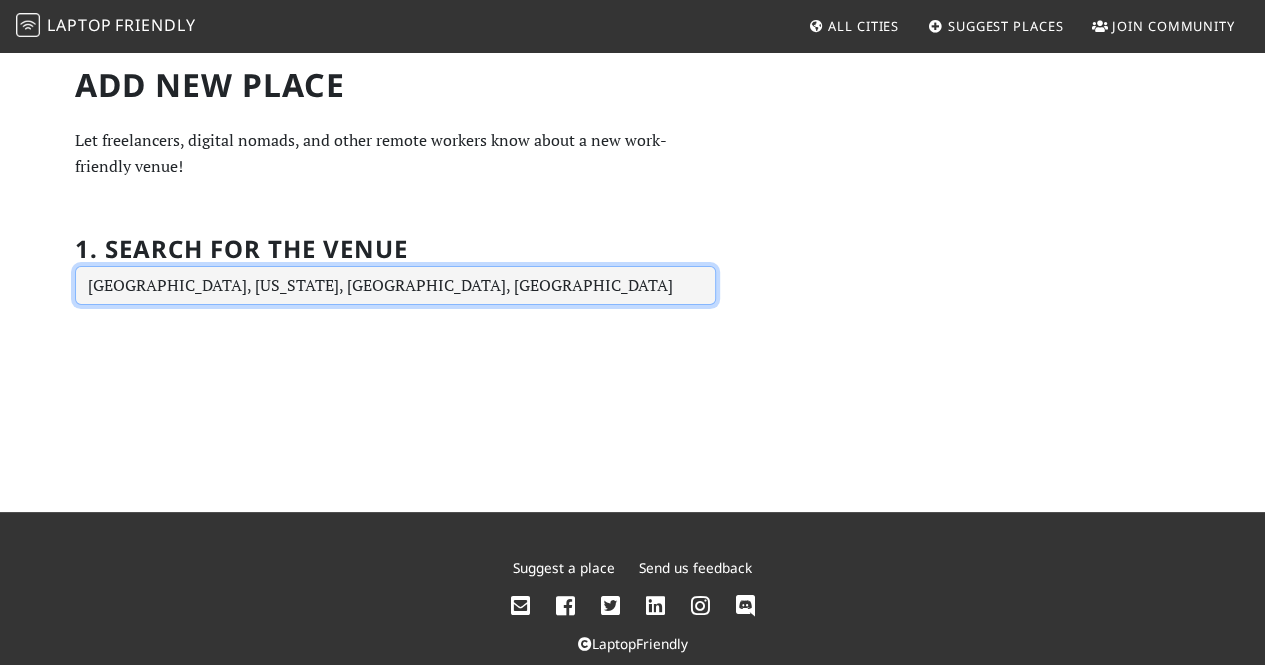 type on "310 W Broadway, New York, NY 10013, USA" 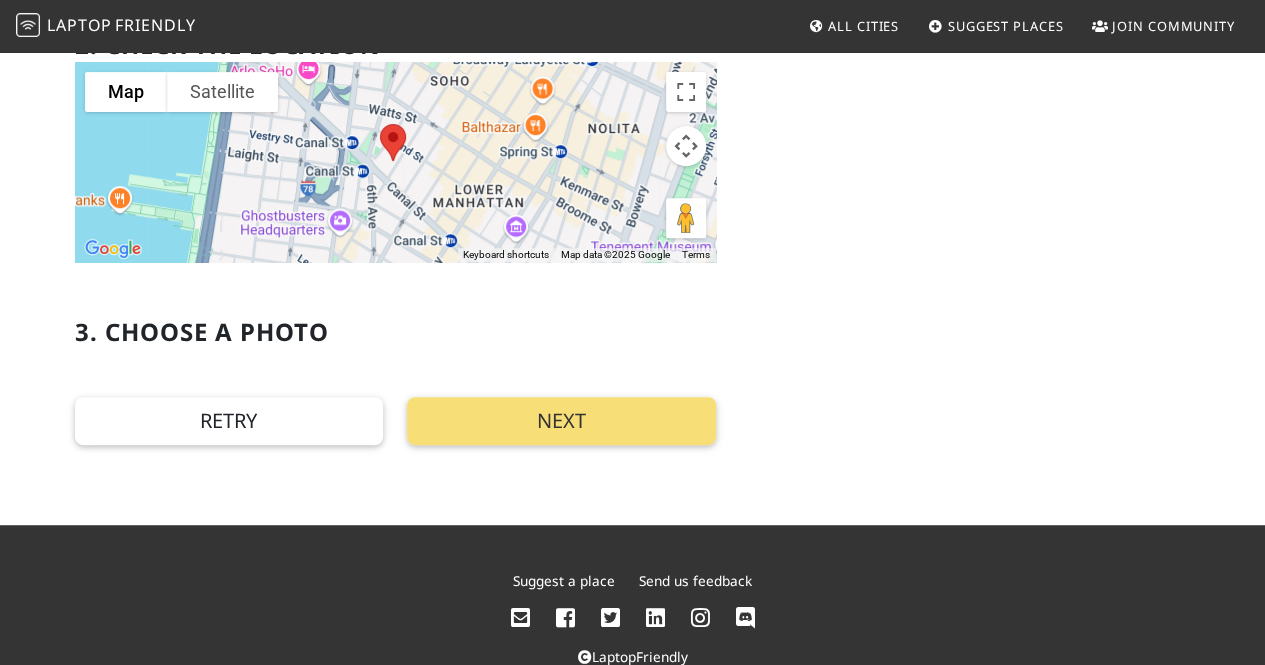 scroll, scrollTop: 331, scrollLeft: 0, axis: vertical 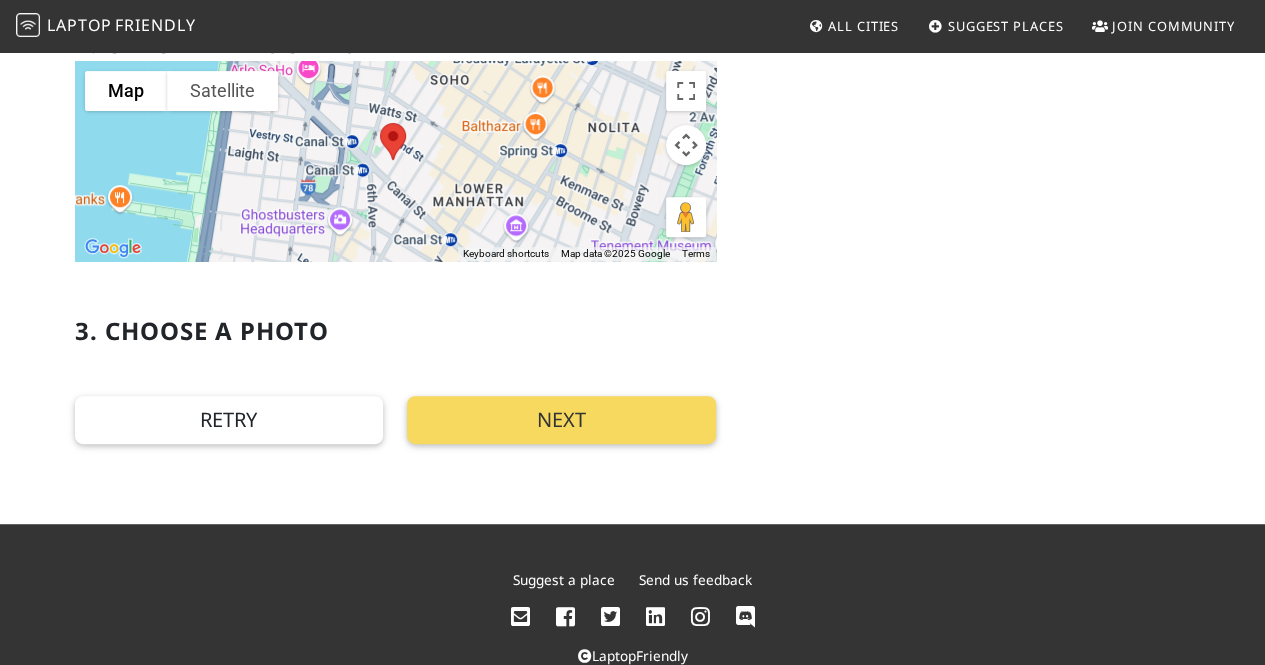 type on "310 W Broadway, New York, NY 10013, USA" 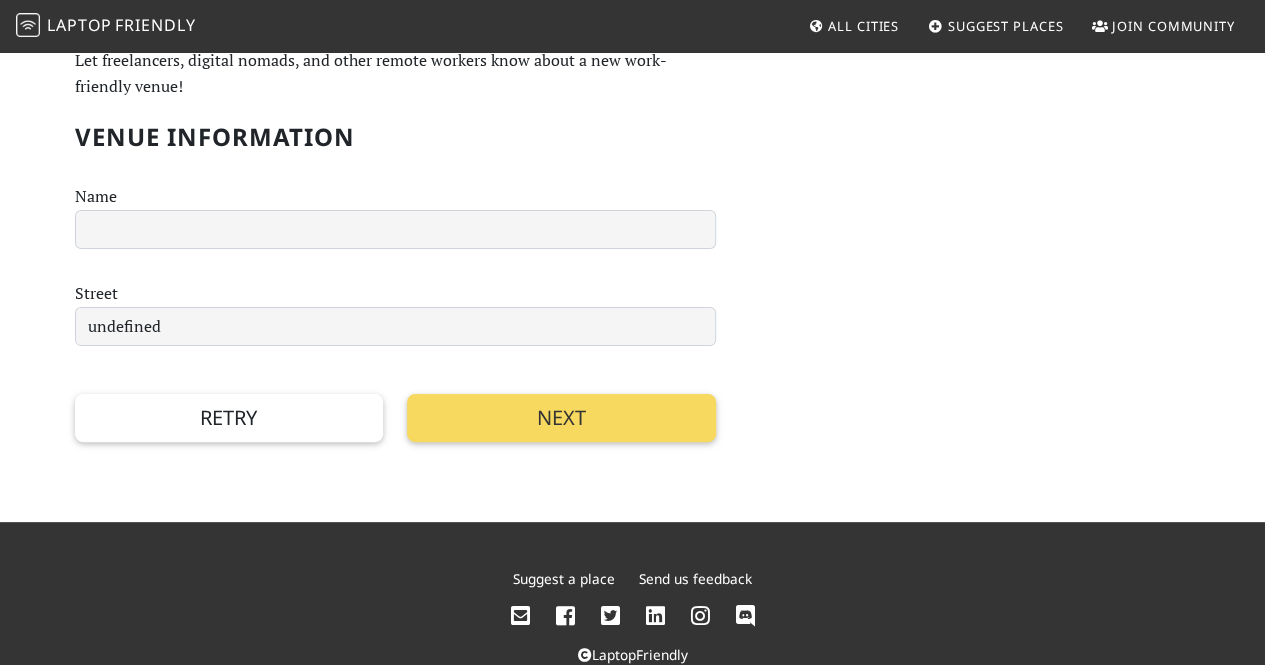 scroll, scrollTop: 0, scrollLeft: 0, axis: both 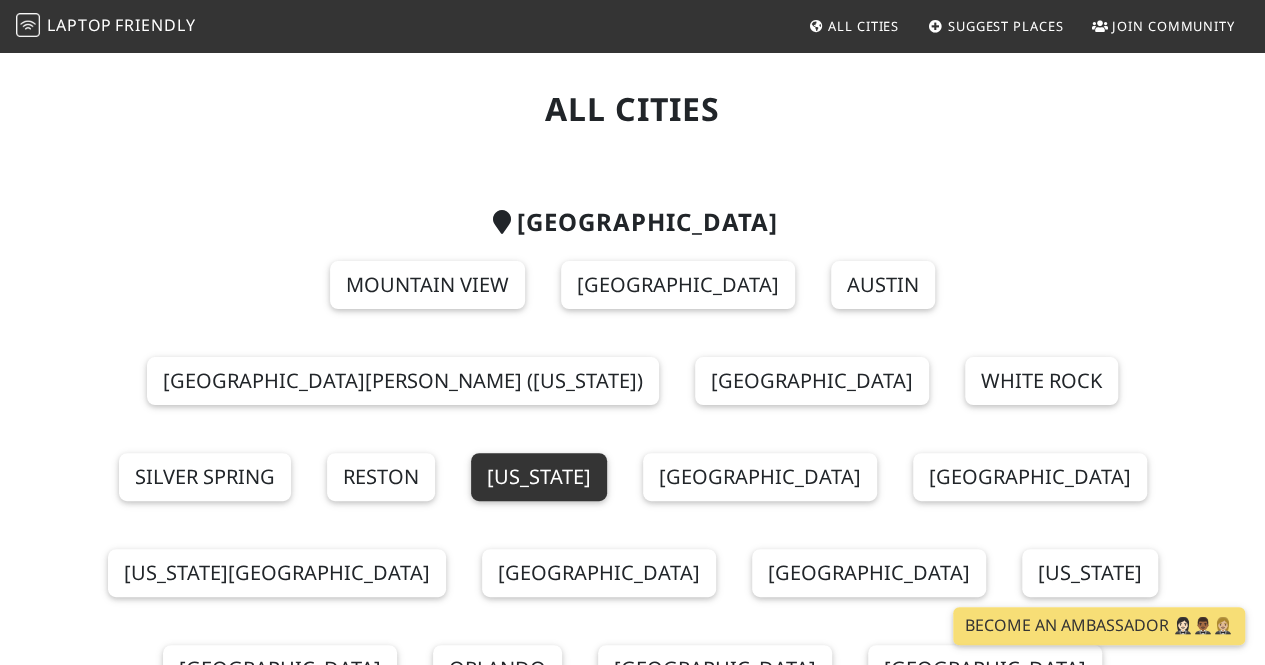 click on "New York" at bounding box center [539, 477] 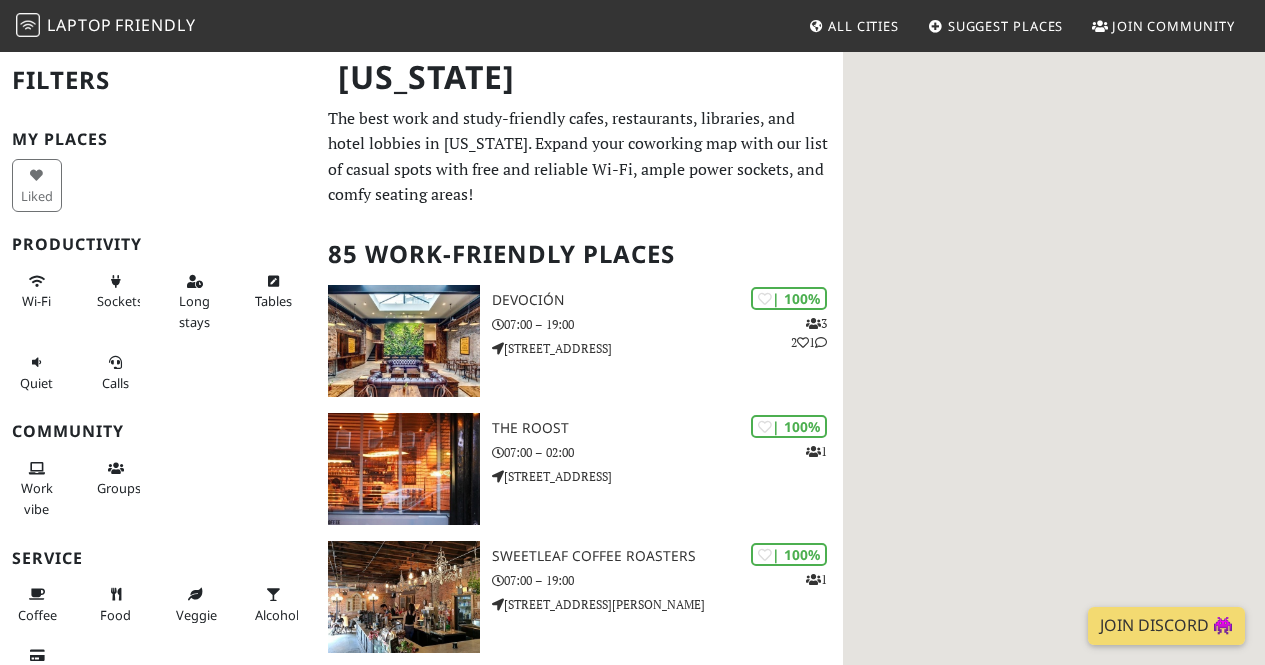 scroll, scrollTop: 0, scrollLeft: 0, axis: both 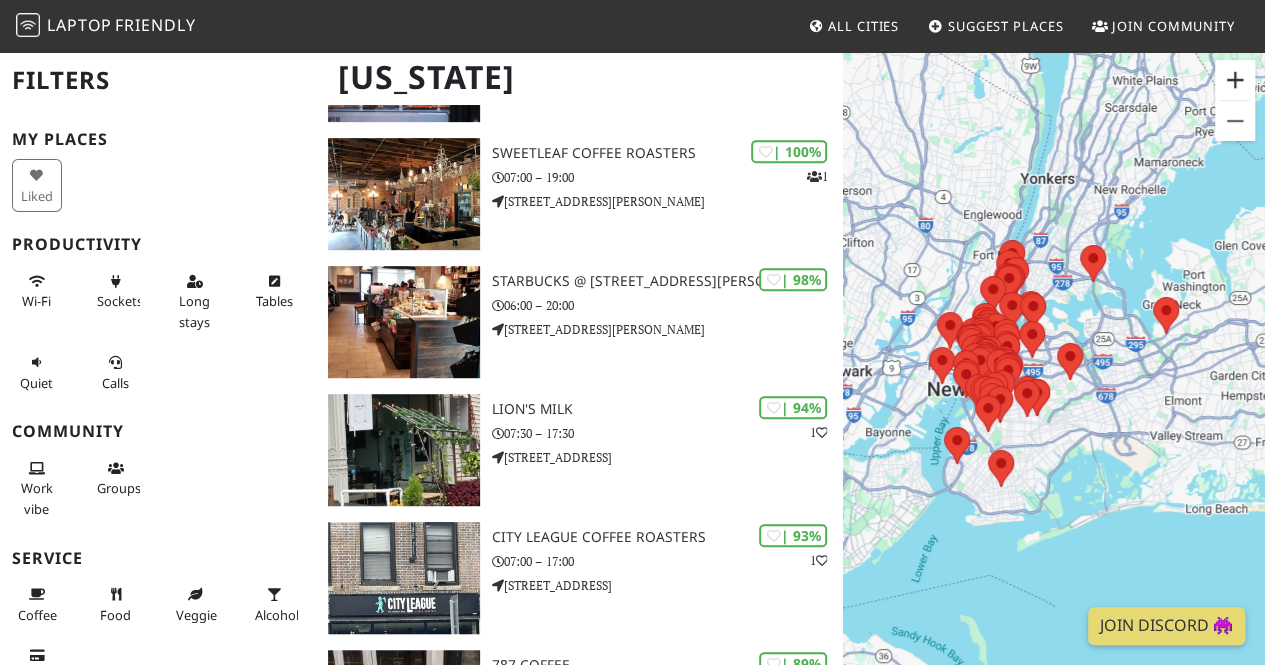click at bounding box center (1235, 80) 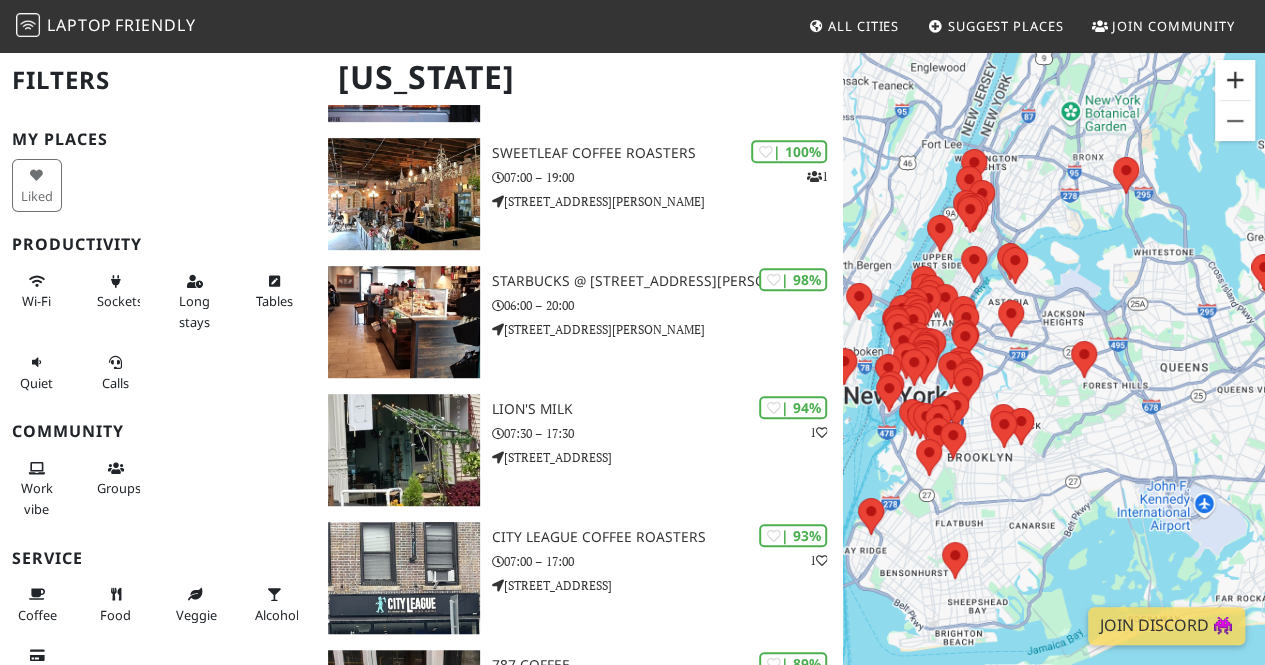 click at bounding box center (1235, 80) 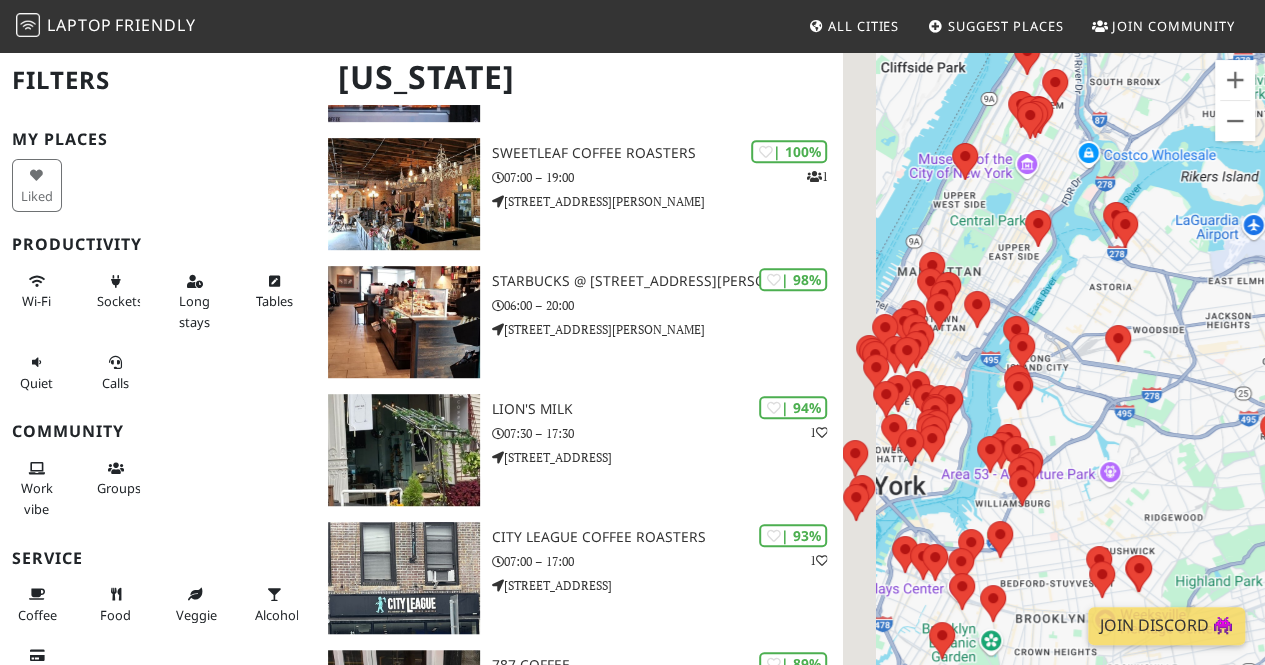 drag, startPoint x: 938, startPoint y: 283, endPoint x: 1242, endPoint y: 424, distance: 335.10745 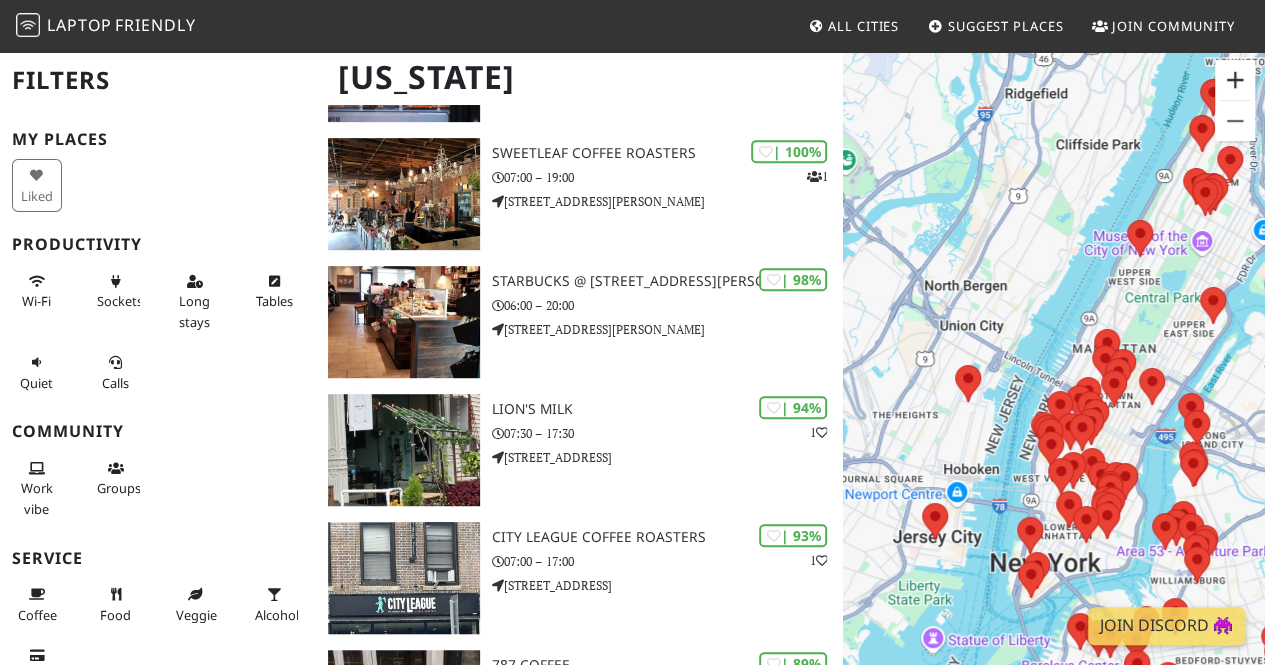 click at bounding box center (1235, 80) 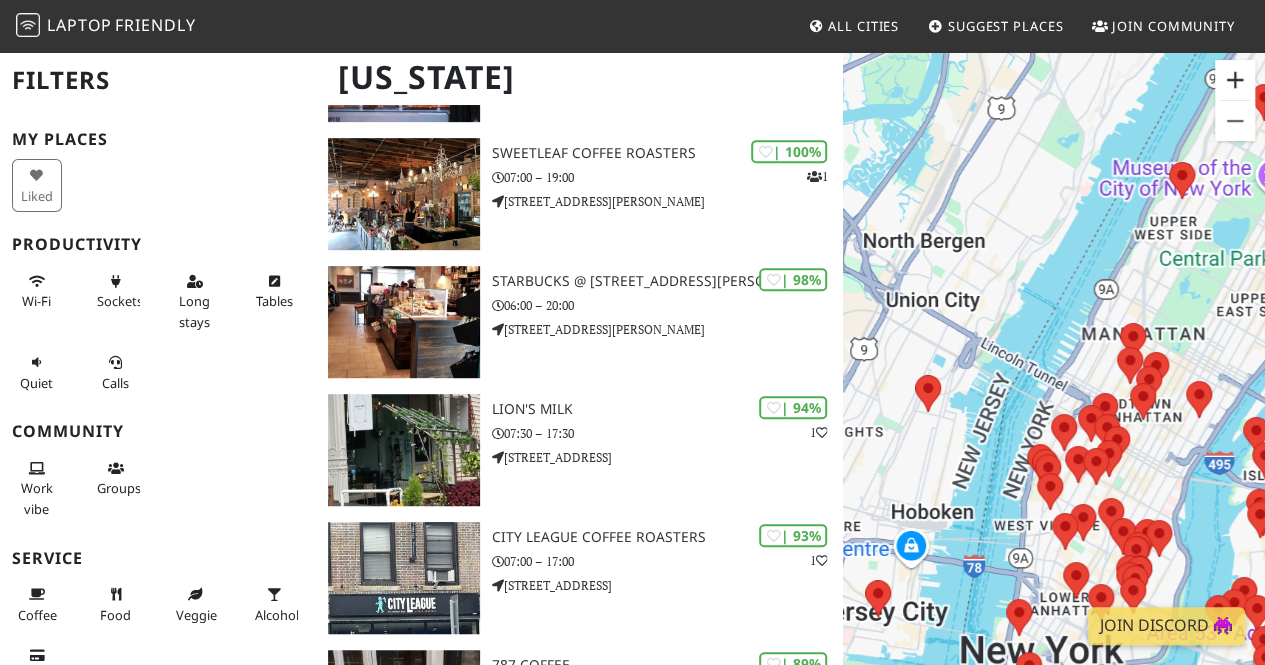 click at bounding box center (1235, 80) 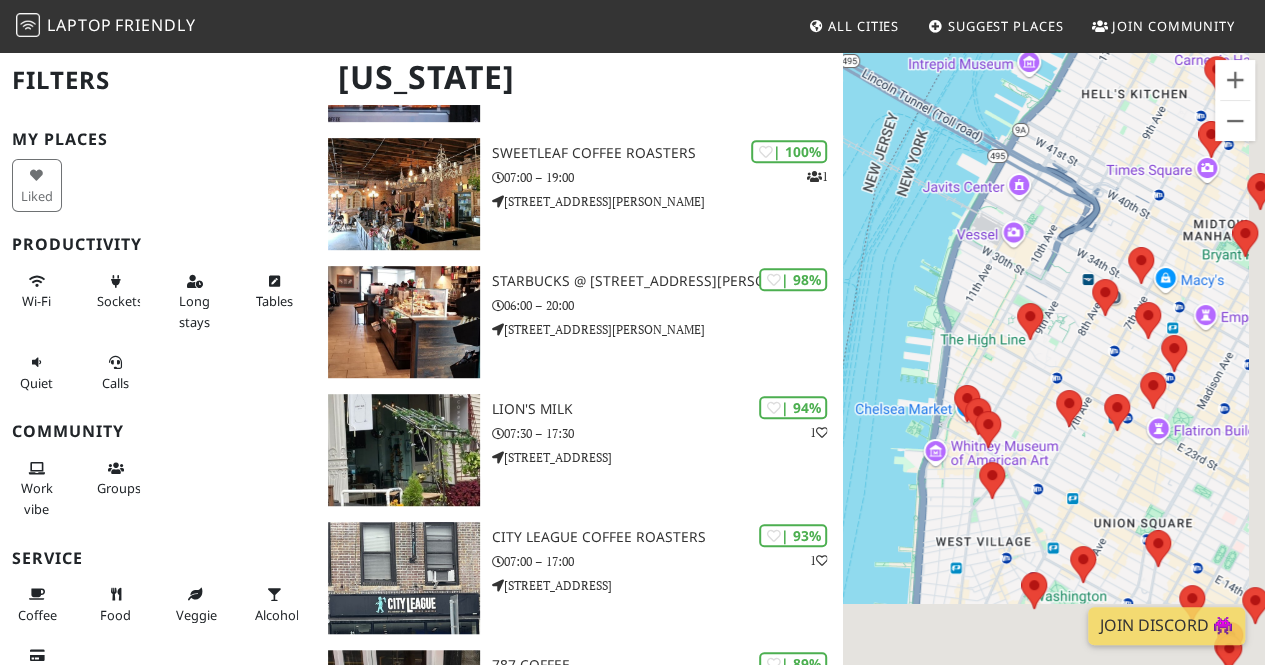 drag, startPoint x: 1183, startPoint y: 410, endPoint x: 1144, endPoint y: 15, distance: 396.92065 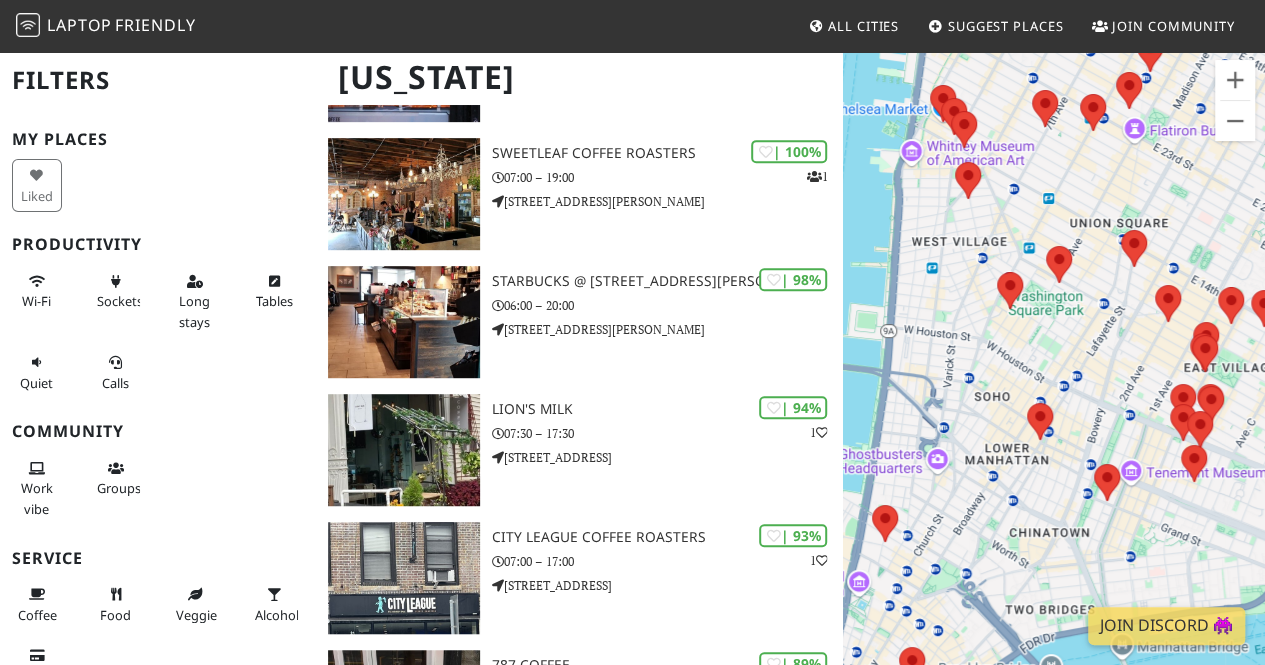 drag, startPoint x: 1103, startPoint y: 154, endPoint x: 1014, endPoint y: 559, distance: 414.66373 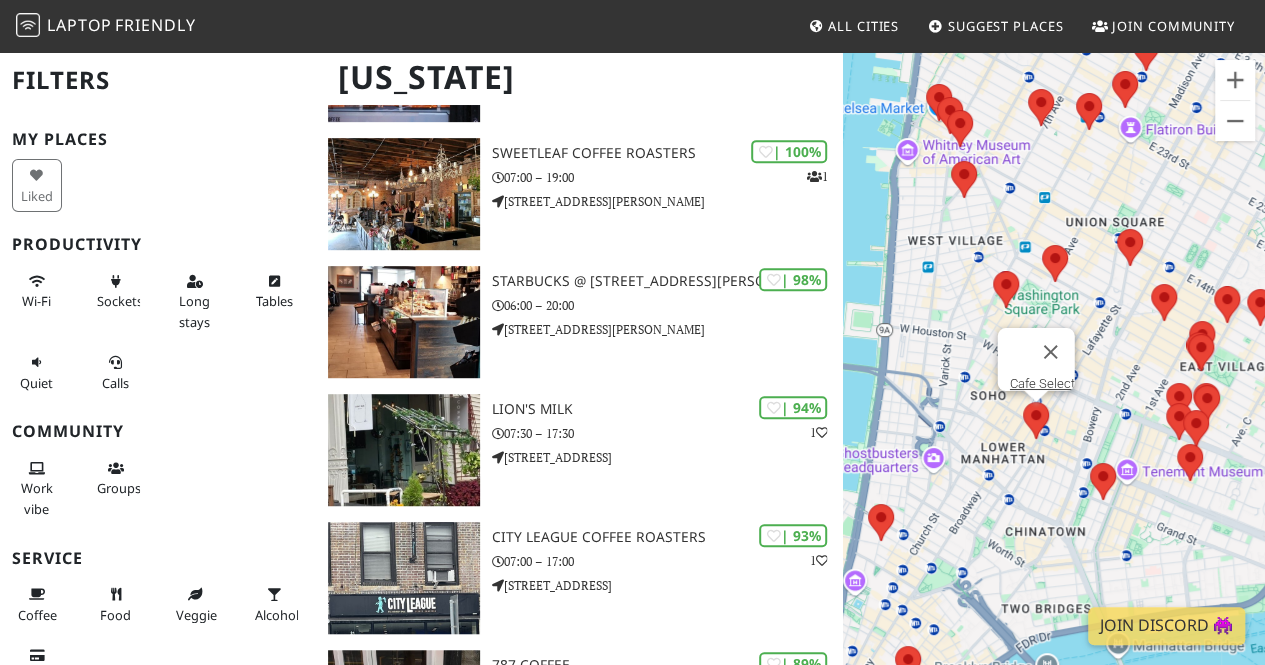 click at bounding box center [1036, 420] 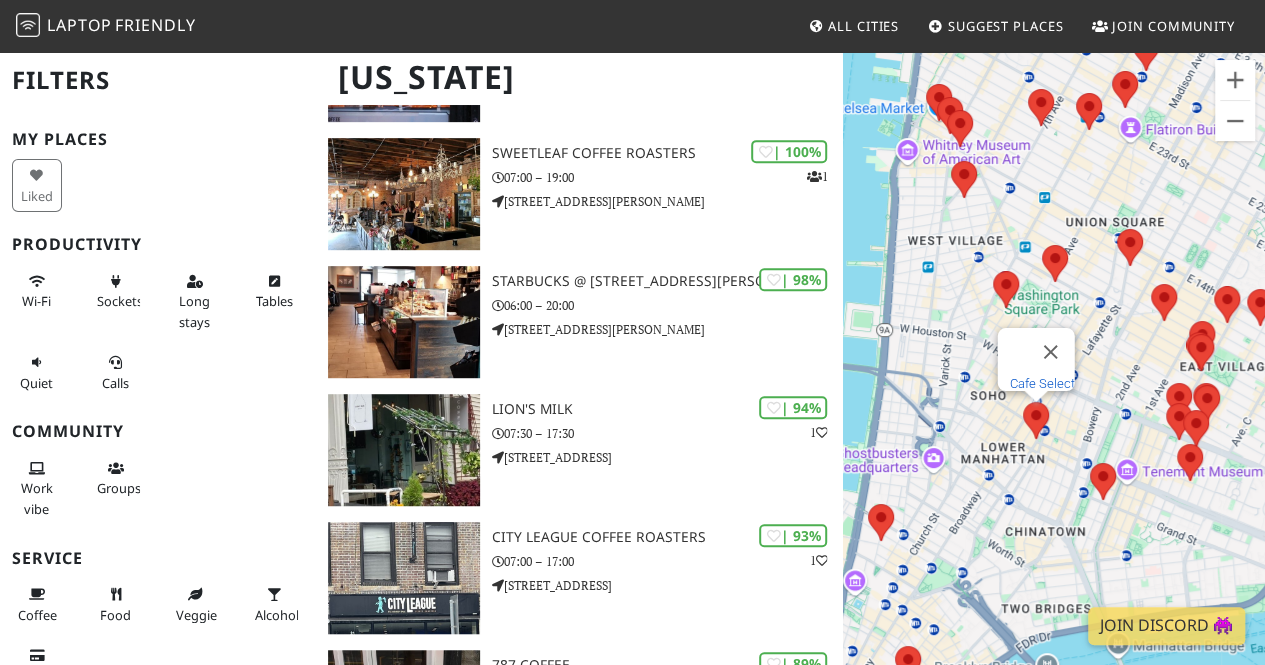 click on "Cafe Select" at bounding box center [1042, 383] 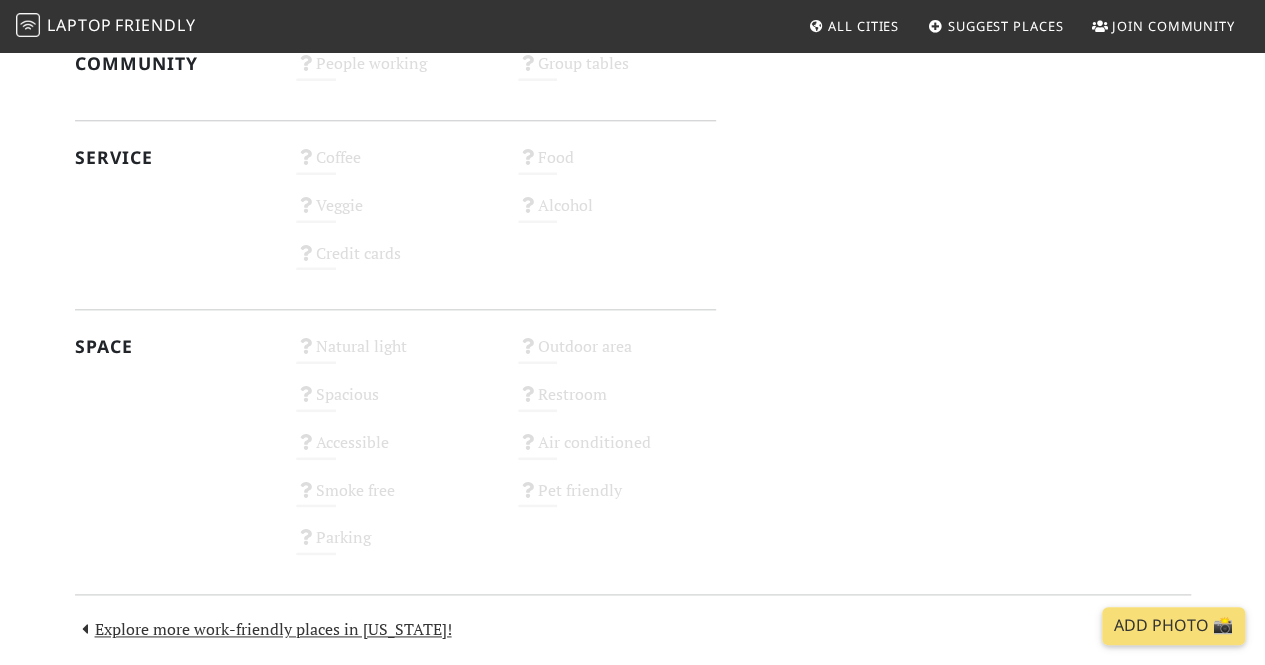 scroll, scrollTop: 1136, scrollLeft: 0, axis: vertical 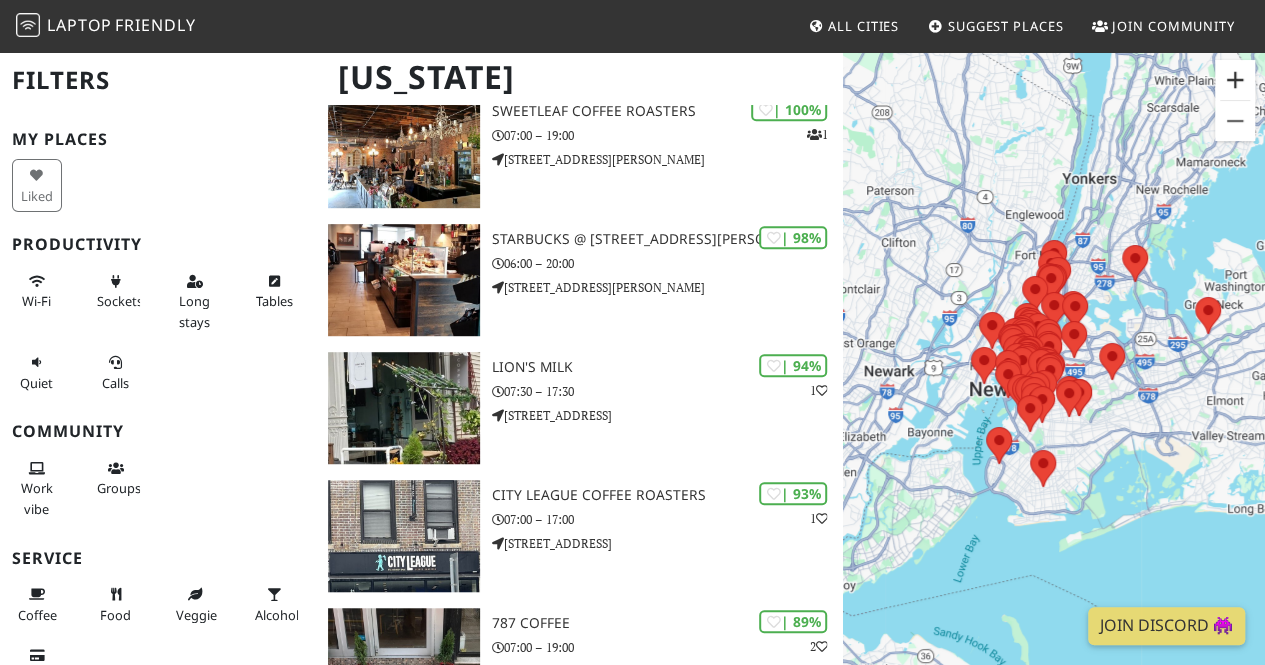 click at bounding box center [1235, 80] 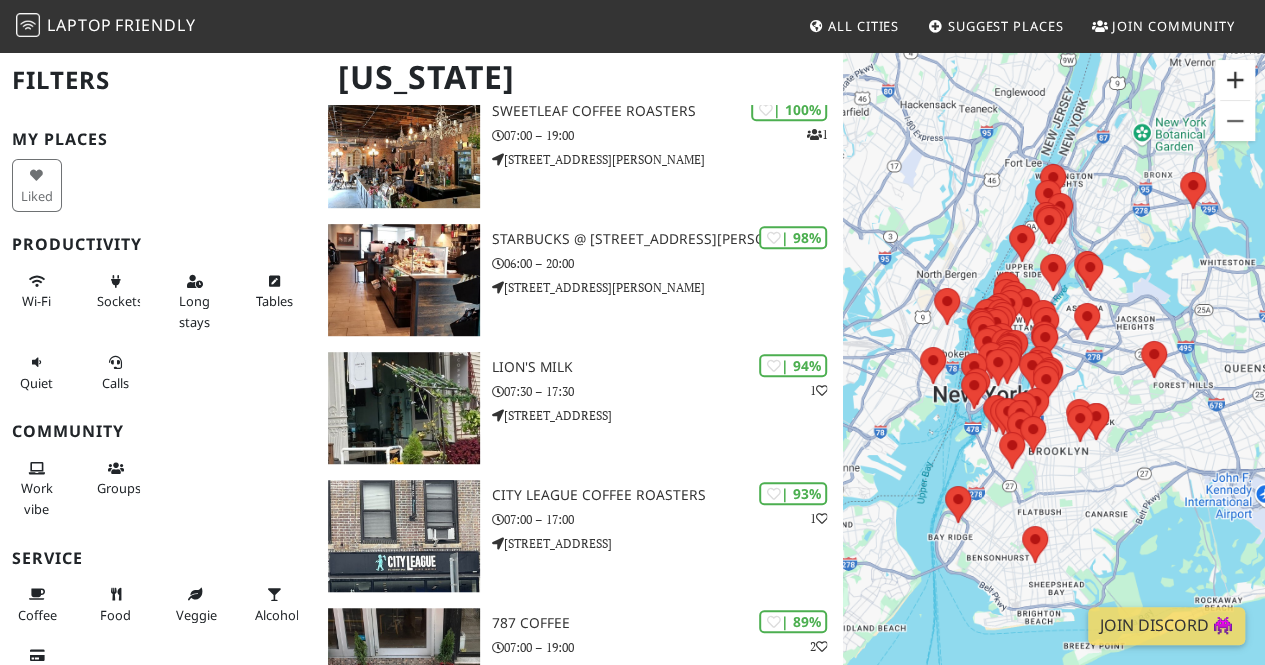 click at bounding box center [1235, 80] 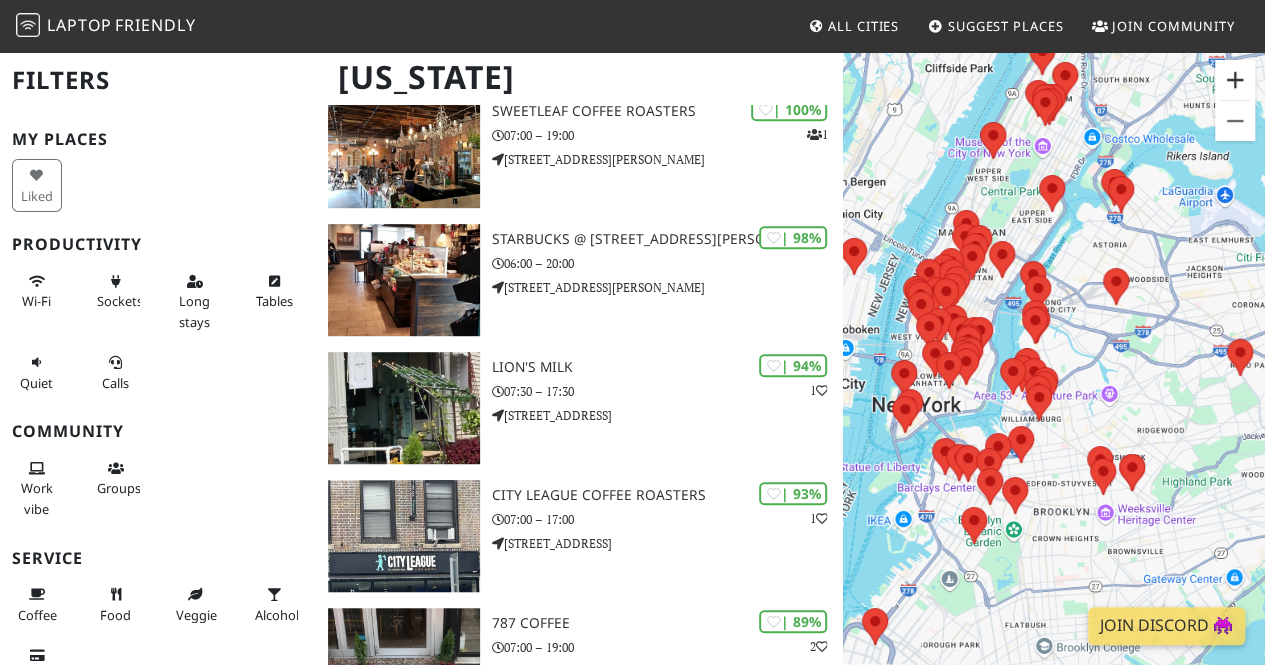 click at bounding box center (1235, 80) 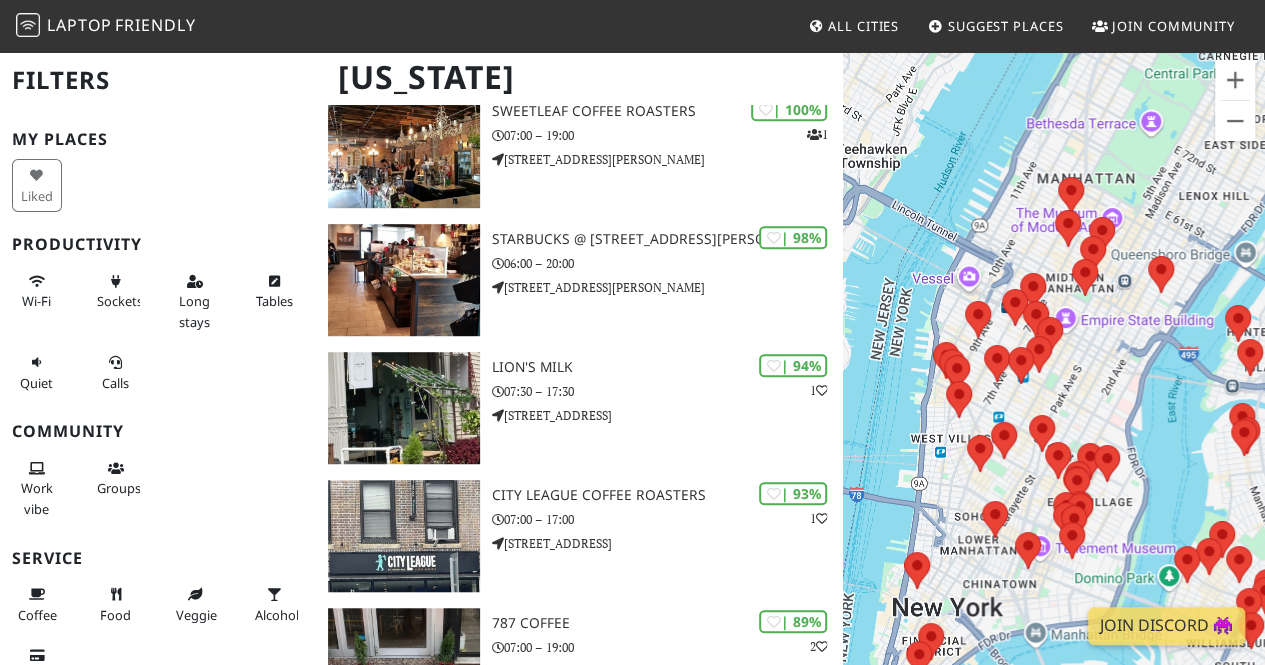 drag, startPoint x: 944, startPoint y: 217, endPoint x: 1216, endPoint y: 392, distance: 323.43314 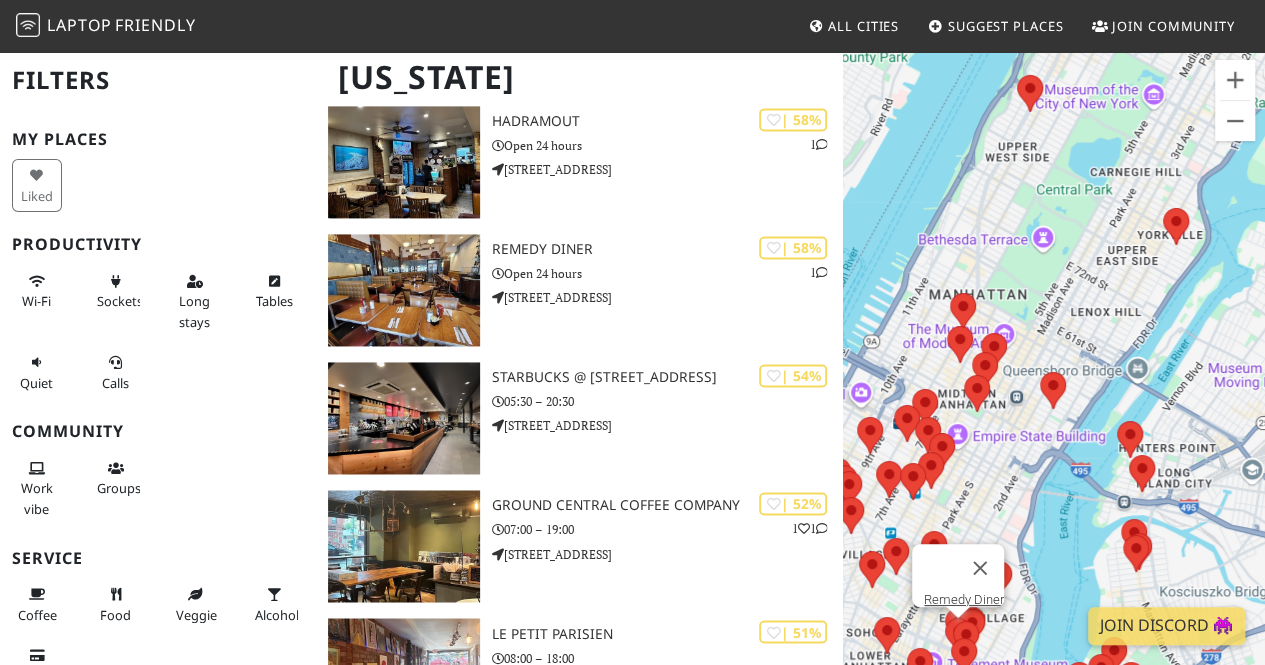 scroll, scrollTop: 5138, scrollLeft: 0, axis: vertical 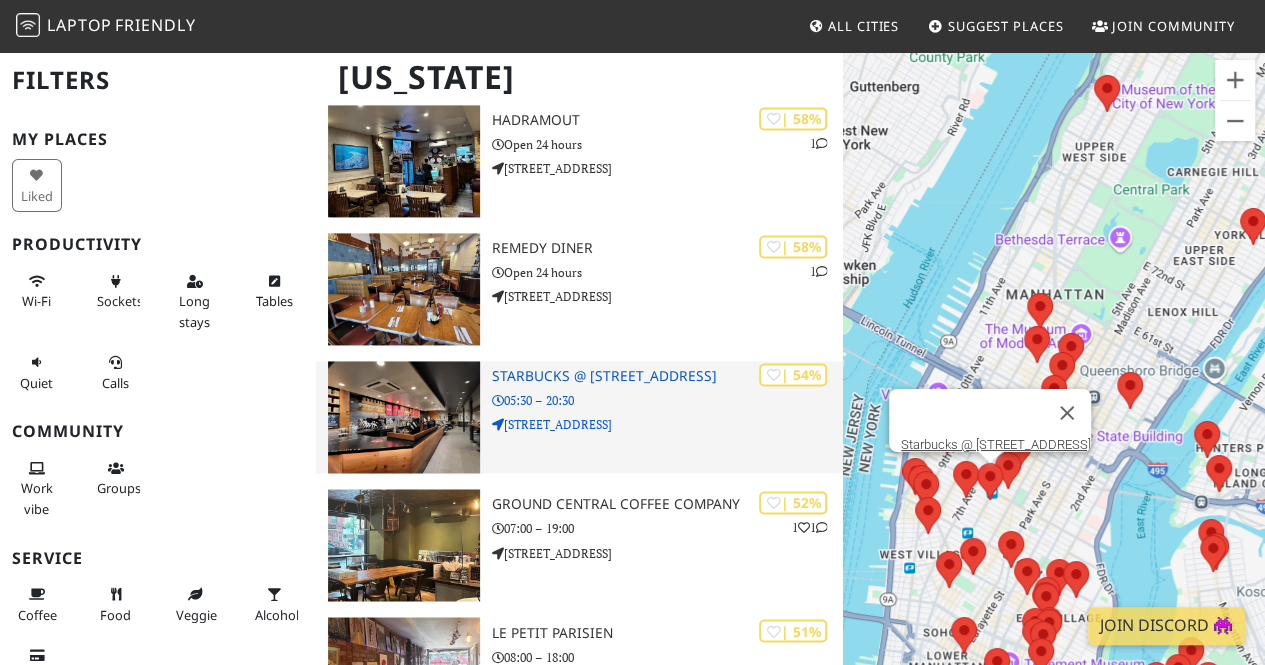 click on "| 54%
Starbucks @ 684 6th Ave
05:30 – 20:30
684 6th Ave" at bounding box center [667, 417] 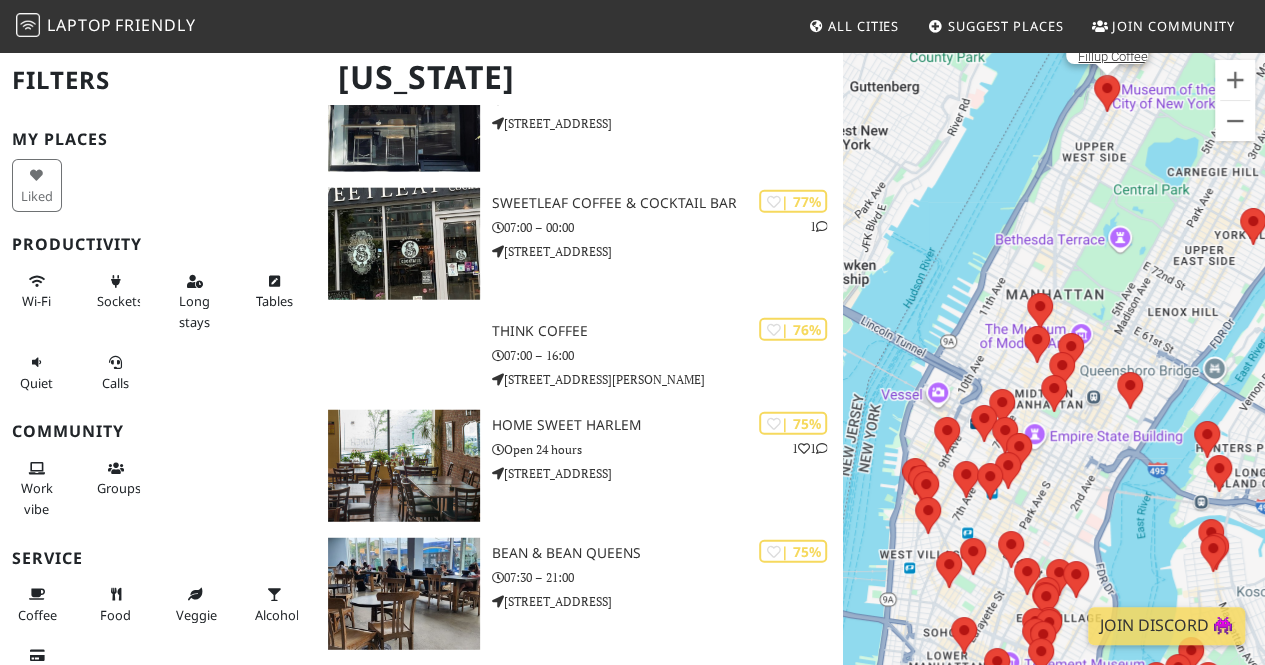 scroll, scrollTop: 1987, scrollLeft: 0, axis: vertical 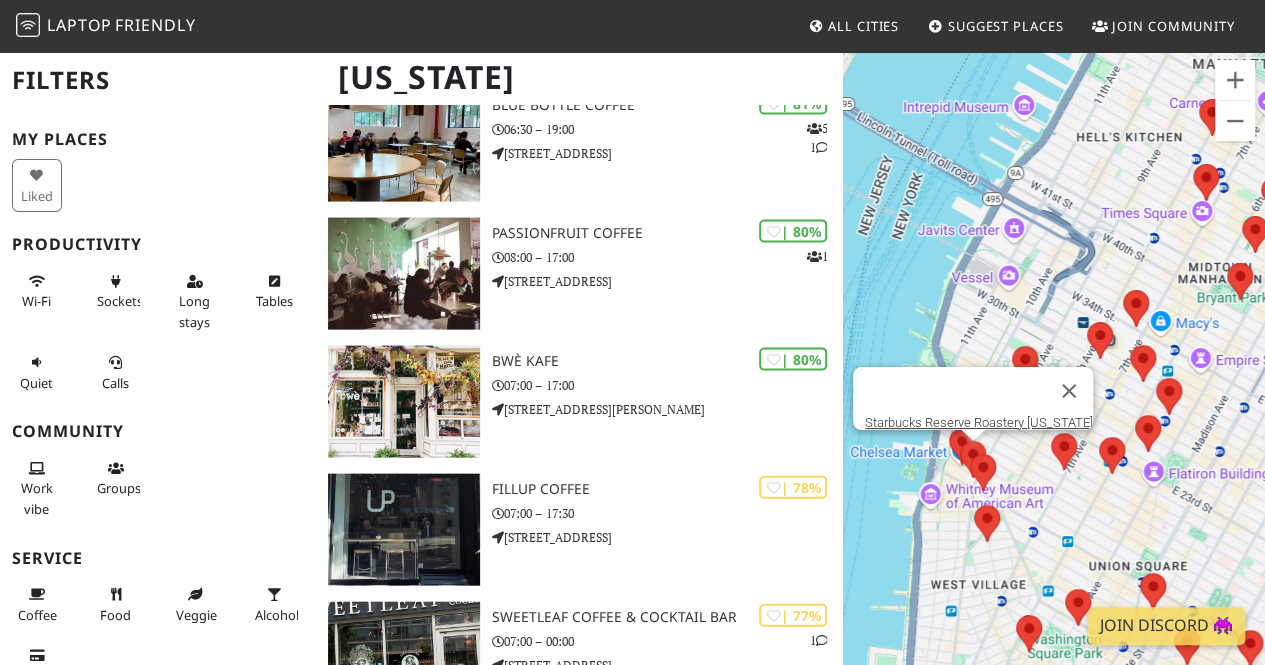 click at bounding box center (973, 459) 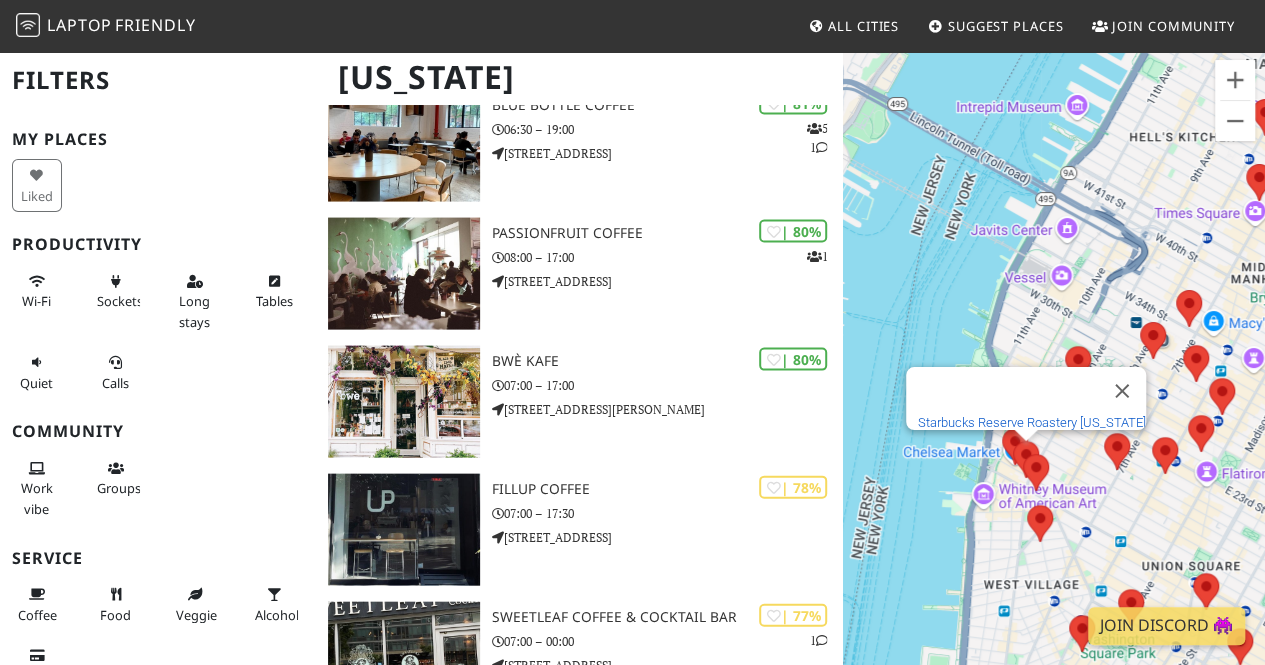 click on "Starbucks Reserve Roastery [US_STATE]" at bounding box center (1032, 422) 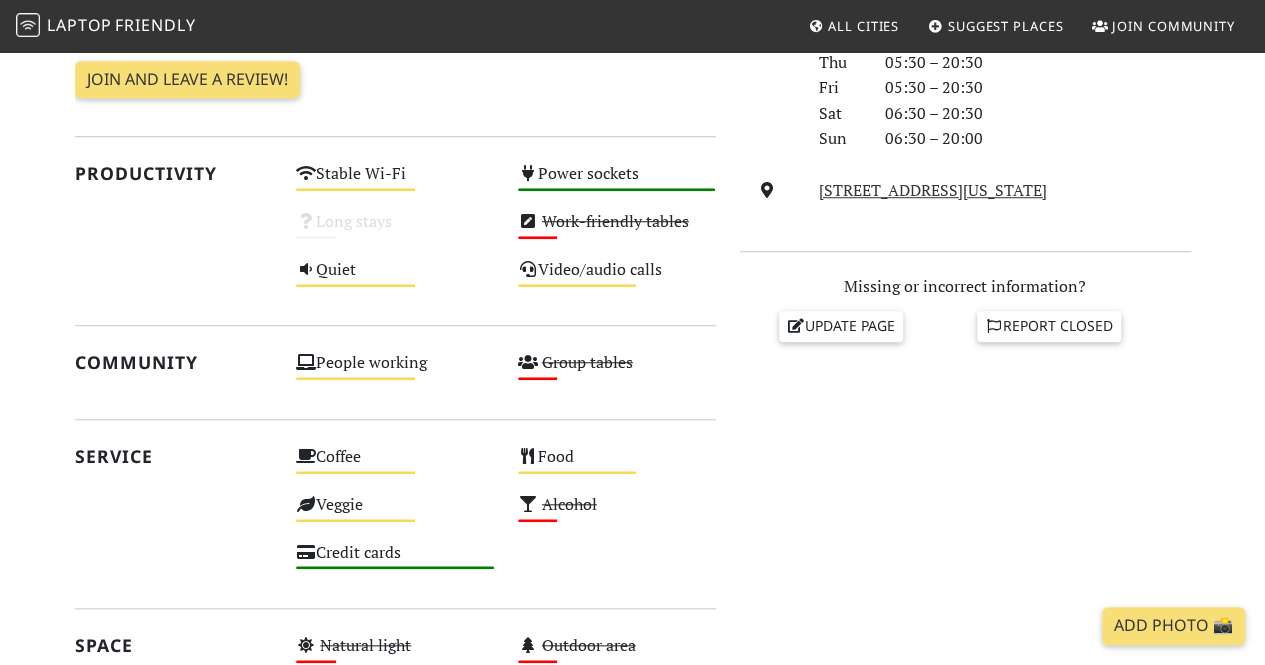 scroll, scrollTop: 0, scrollLeft: 0, axis: both 